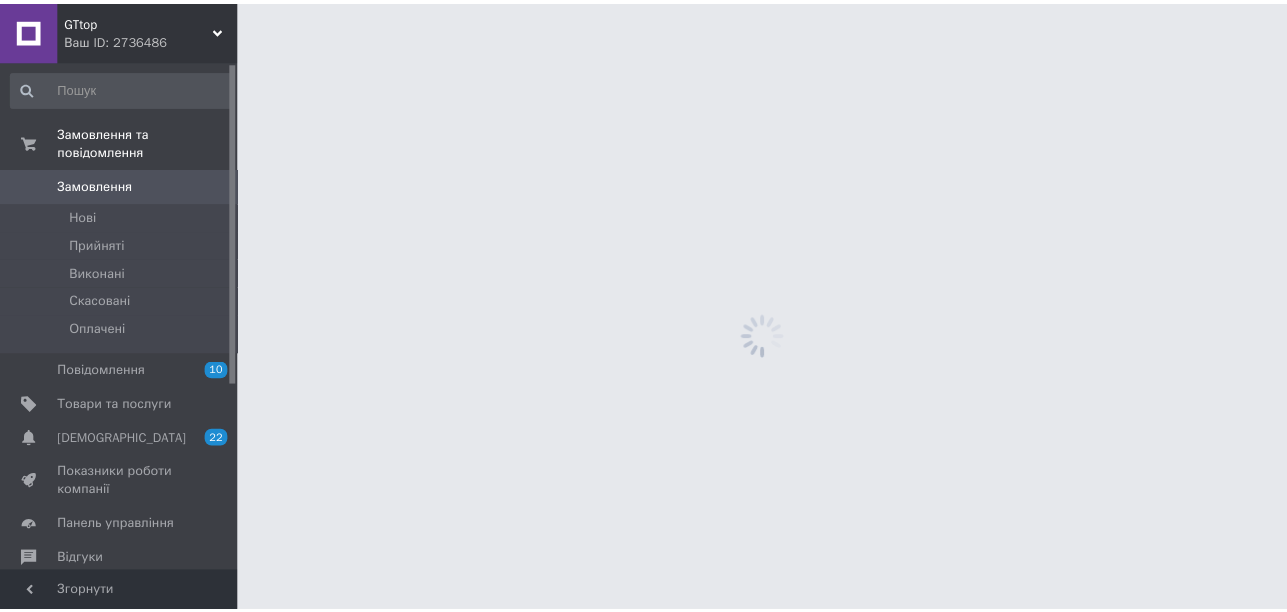 scroll, scrollTop: 0, scrollLeft: 0, axis: both 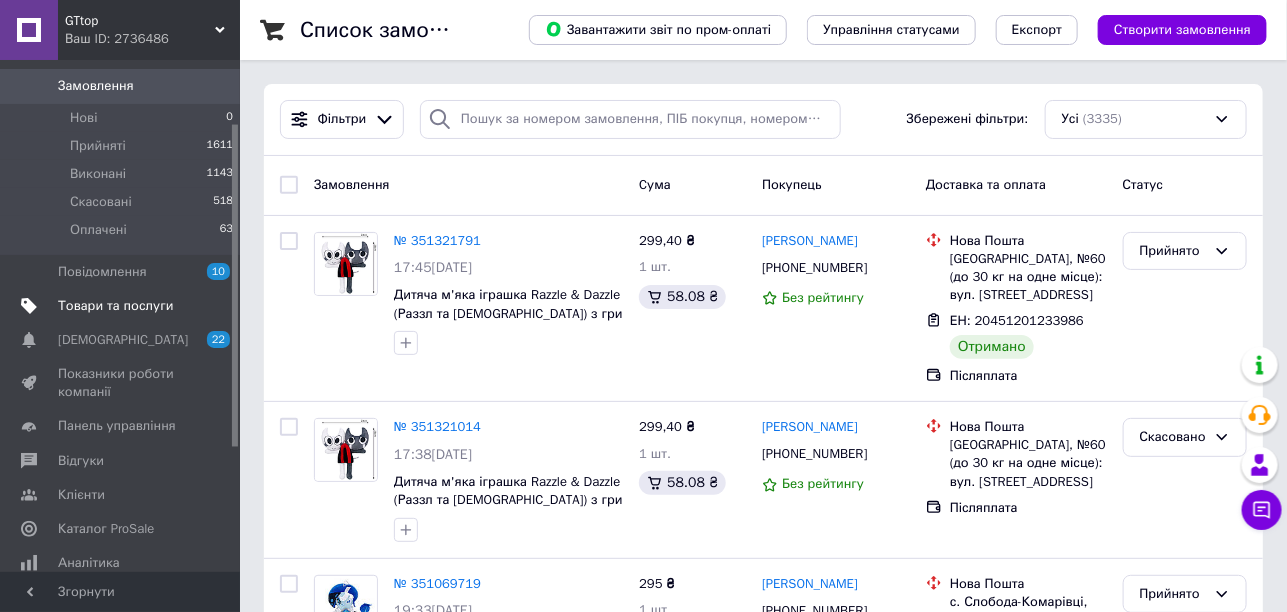 click on "Товари та послуги" at bounding box center (115, 306) 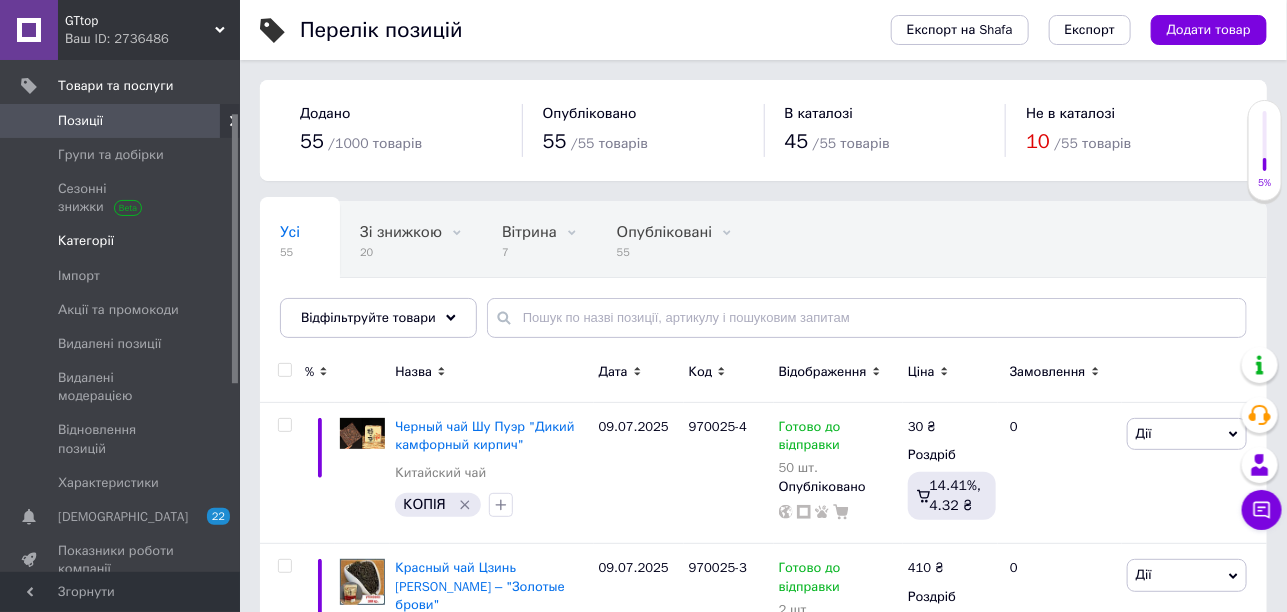 click on "Категорії" at bounding box center [122, 241] 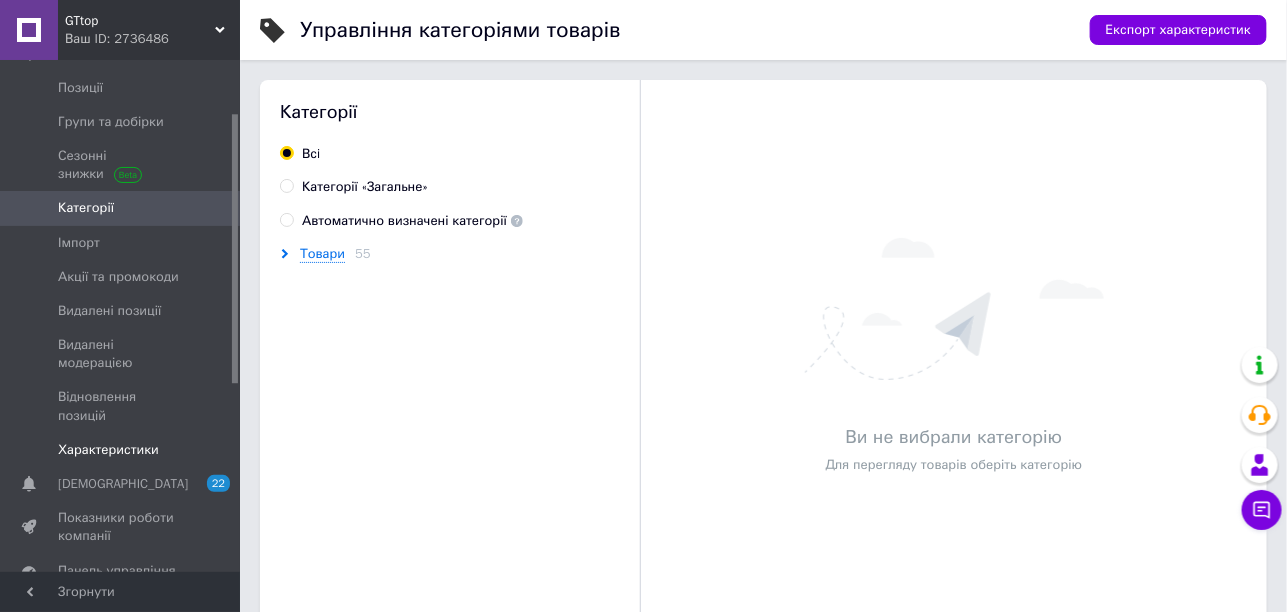 scroll, scrollTop: 99, scrollLeft: 0, axis: vertical 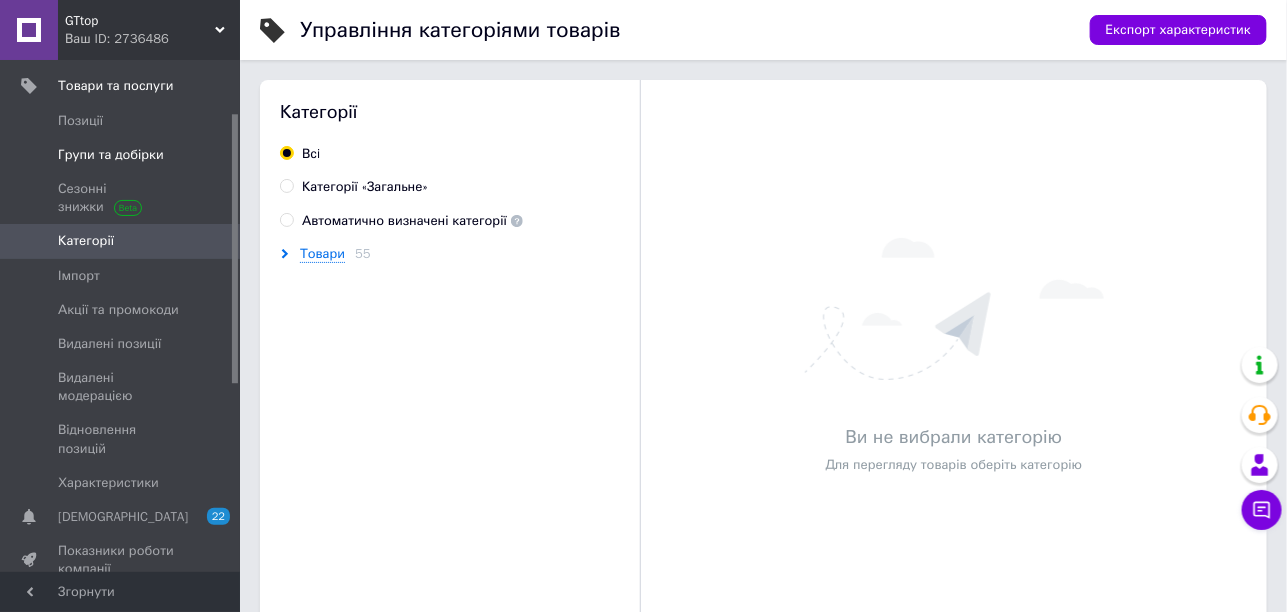 click on "Групи та добірки" at bounding box center (122, 155) 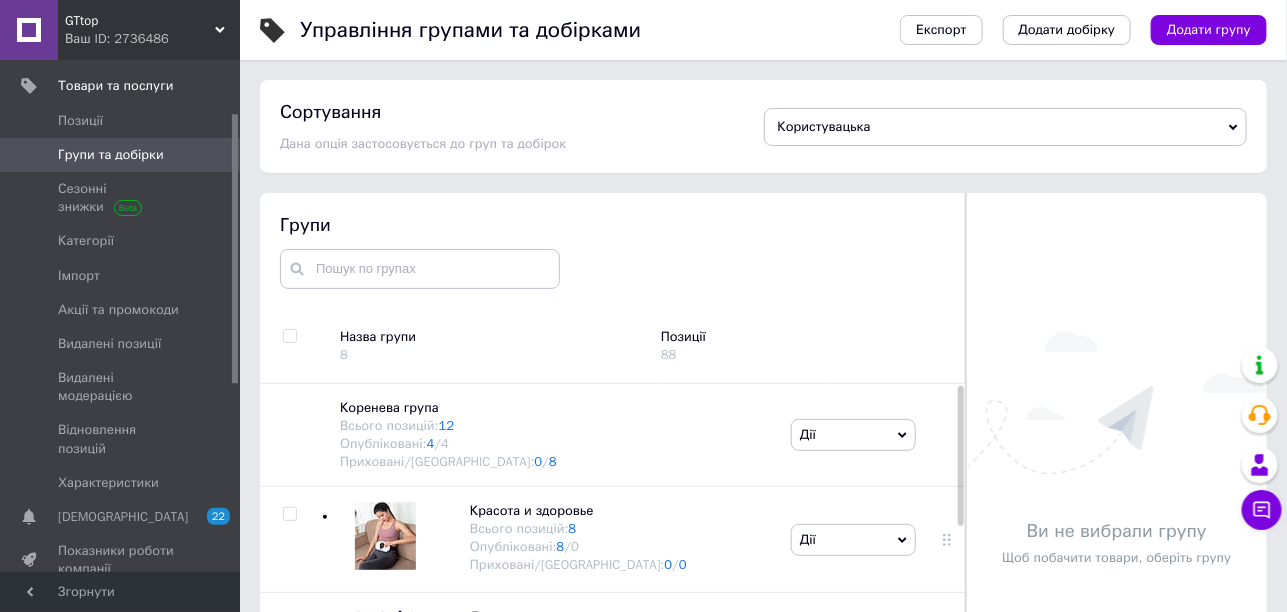 click on "Додати групу" at bounding box center [1209, 30] 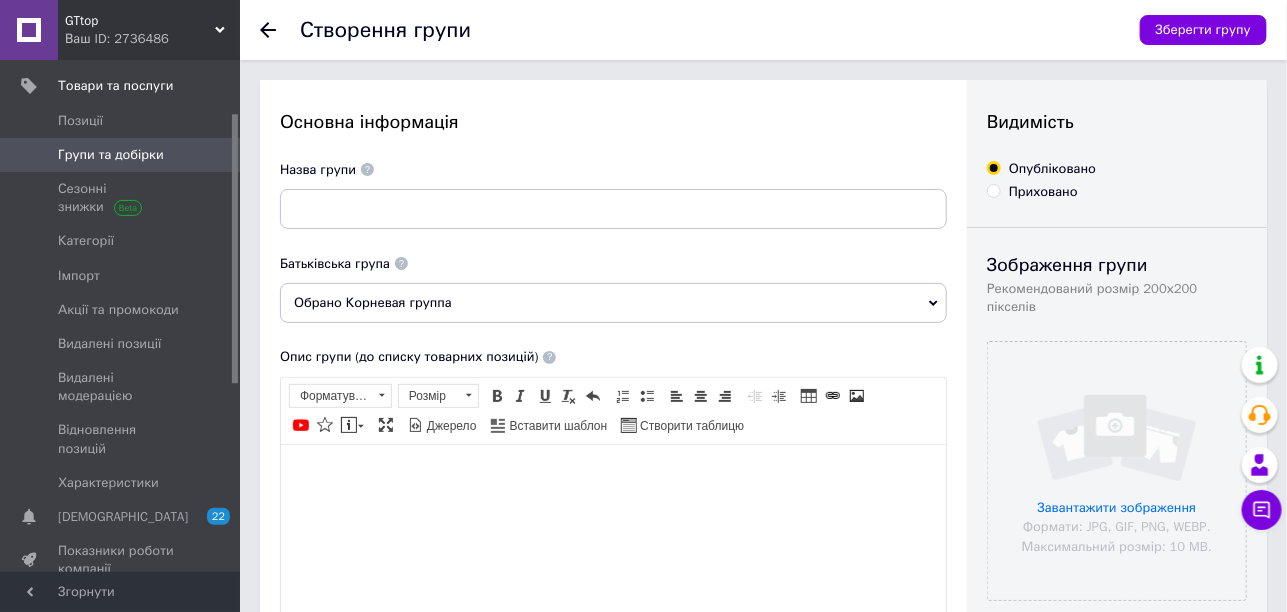 scroll, scrollTop: 0, scrollLeft: 0, axis: both 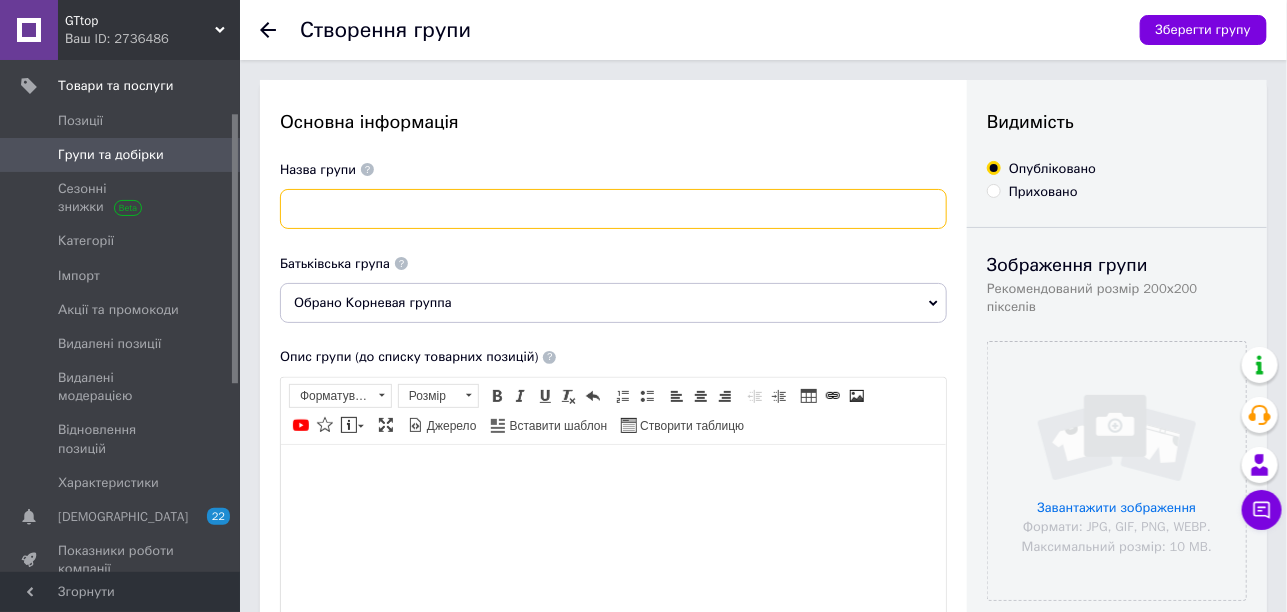 click at bounding box center [613, 209] 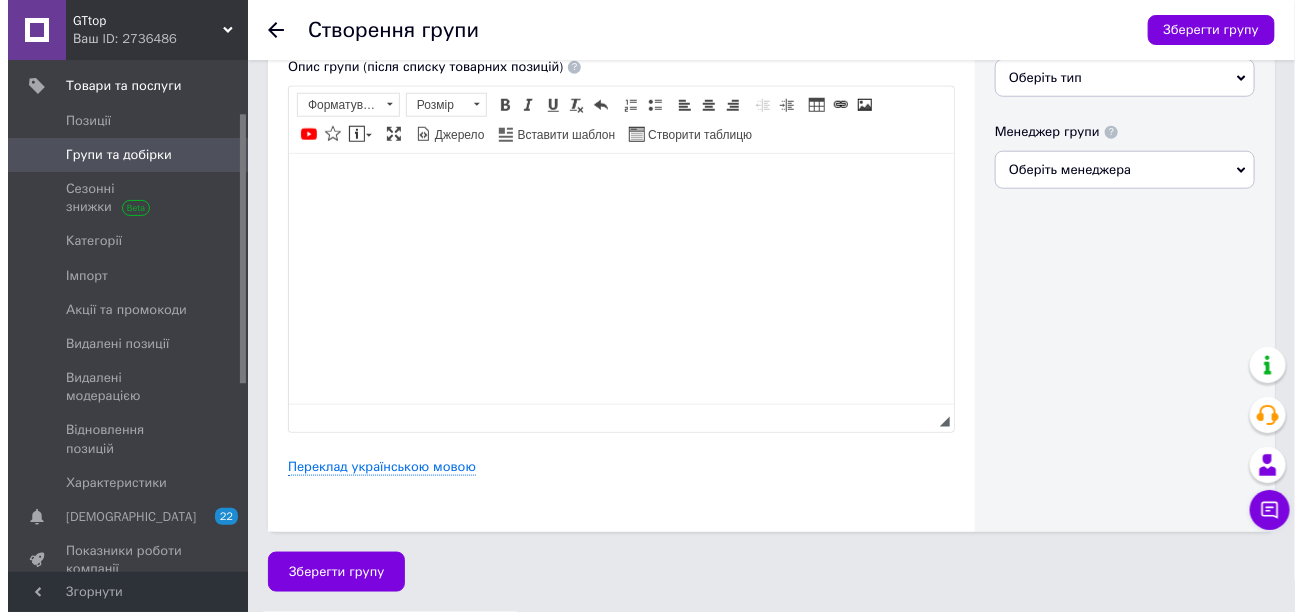 scroll, scrollTop: 745, scrollLeft: 0, axis: vertical 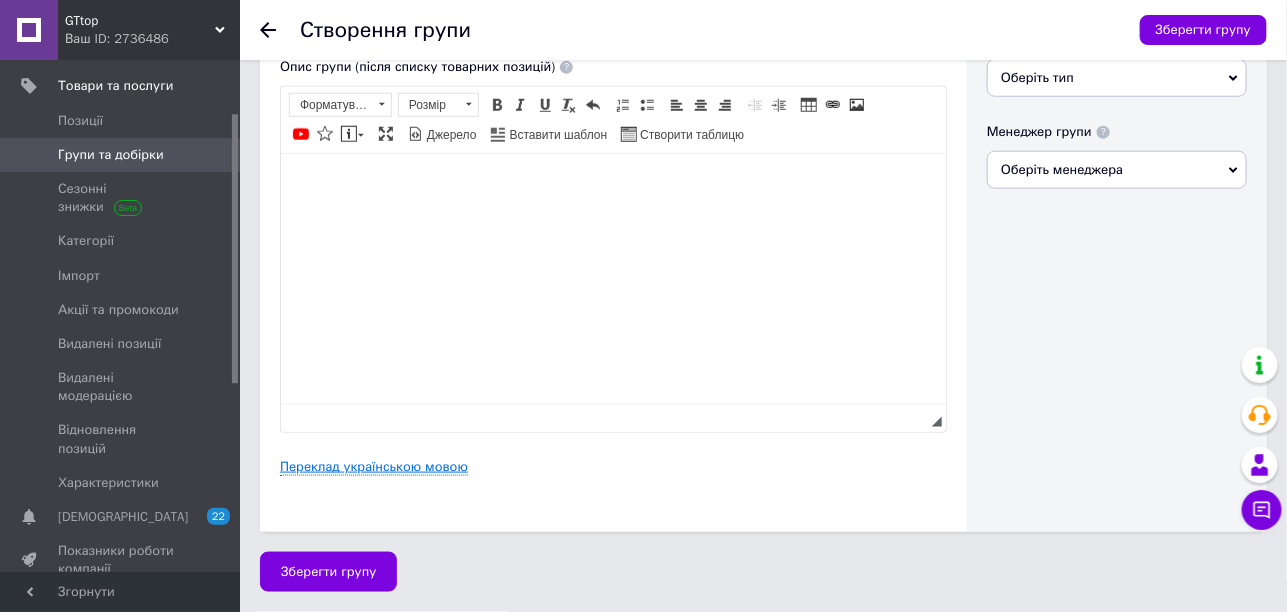 click on "Переклад українською мовою" at bounding box center (374, 467) 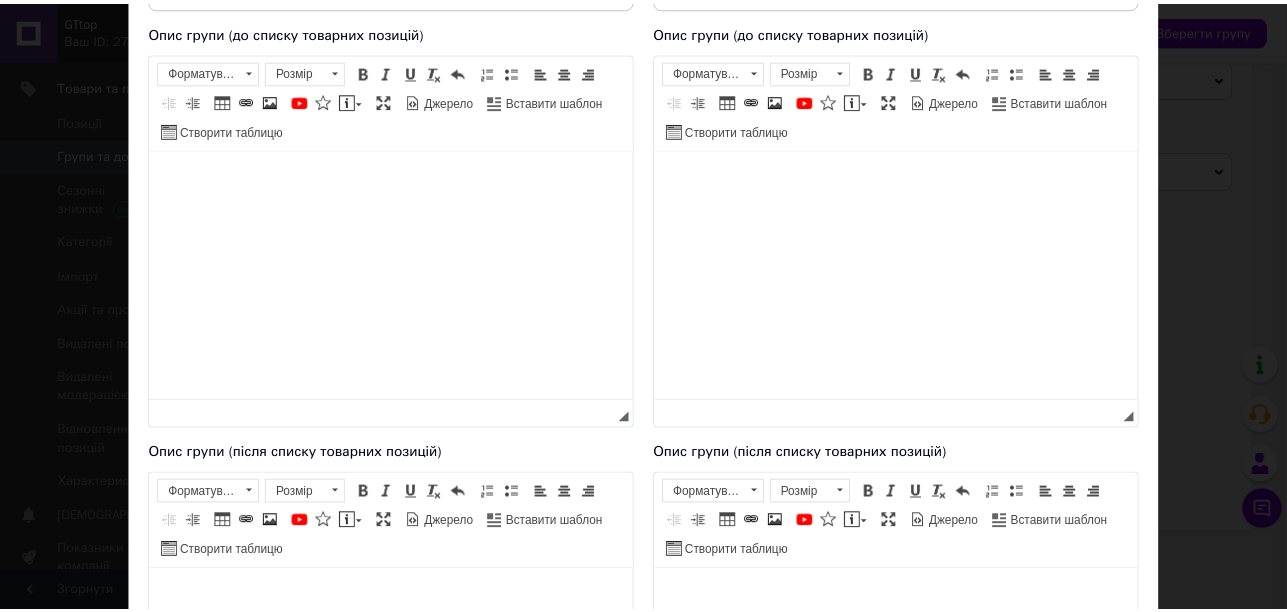 scroll, scrollTop: 0, scrollLeft: 0, axis: both 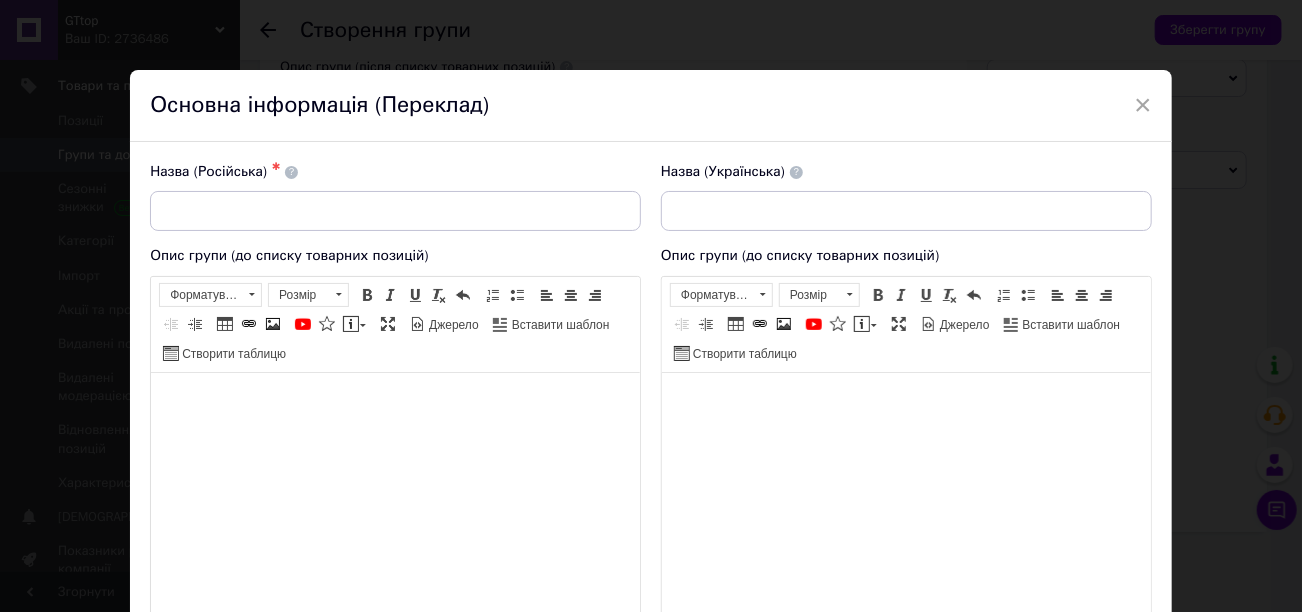 click on "Основна інформація (Переклад)" at bounding box center [651, 106] 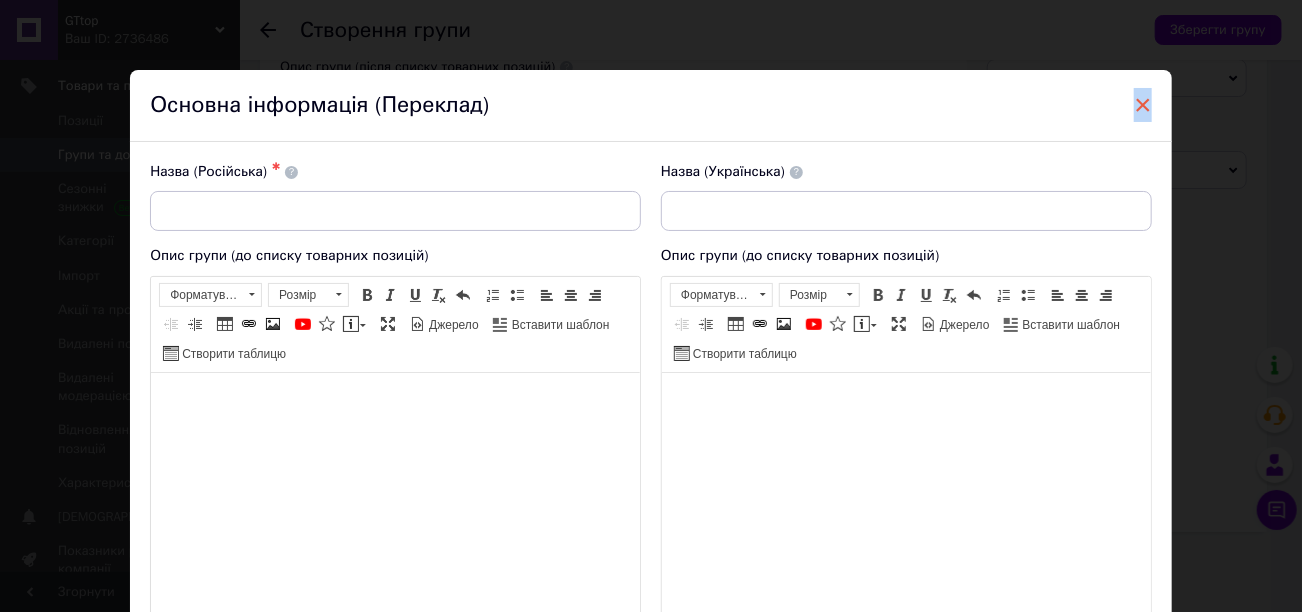 click on "×" at bounding box center (1143, 105) 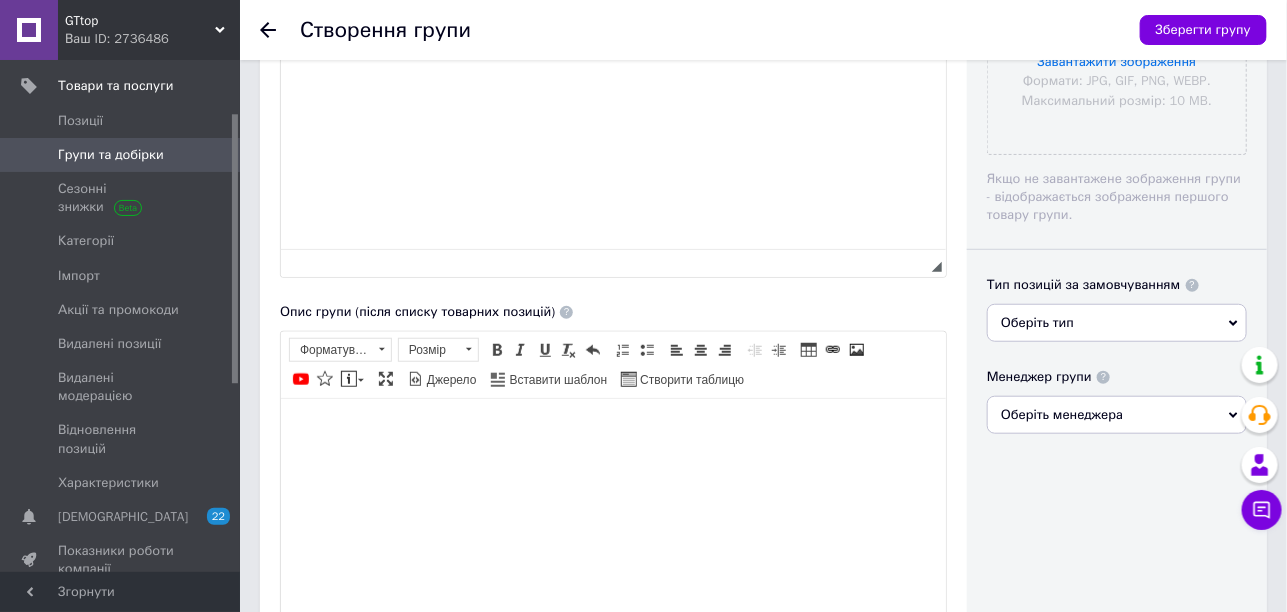 scroll, scrollTop: 446, scrollLeft: 0, axis: vertical 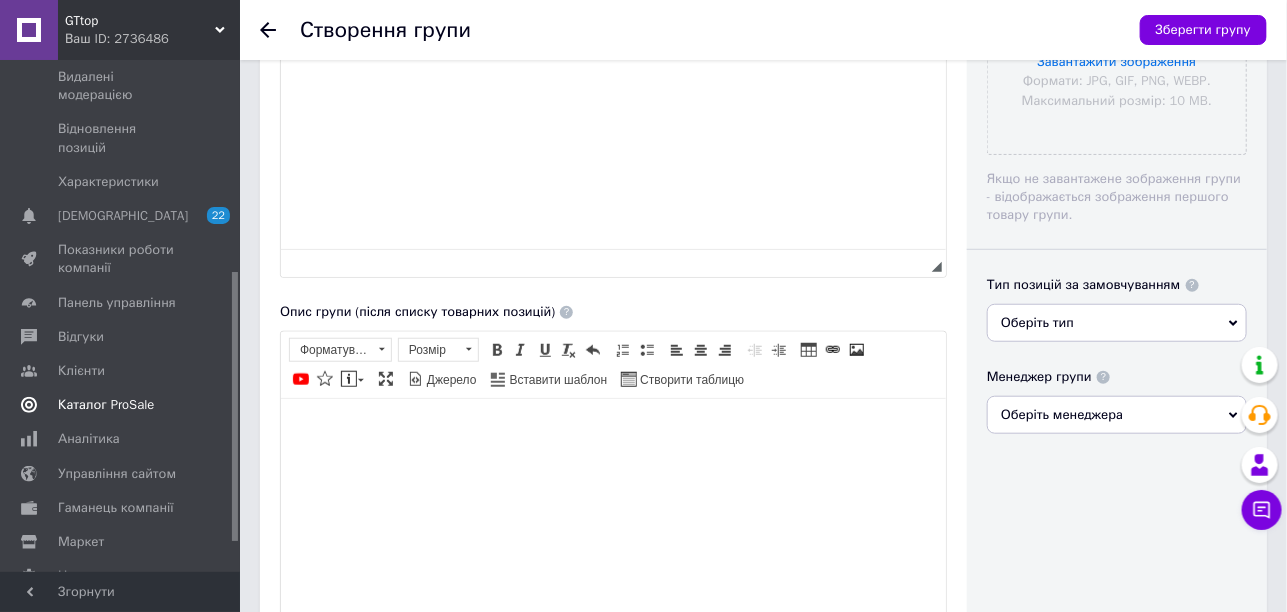 click on "Каталог ProSale" at bounding box center [106, 405] 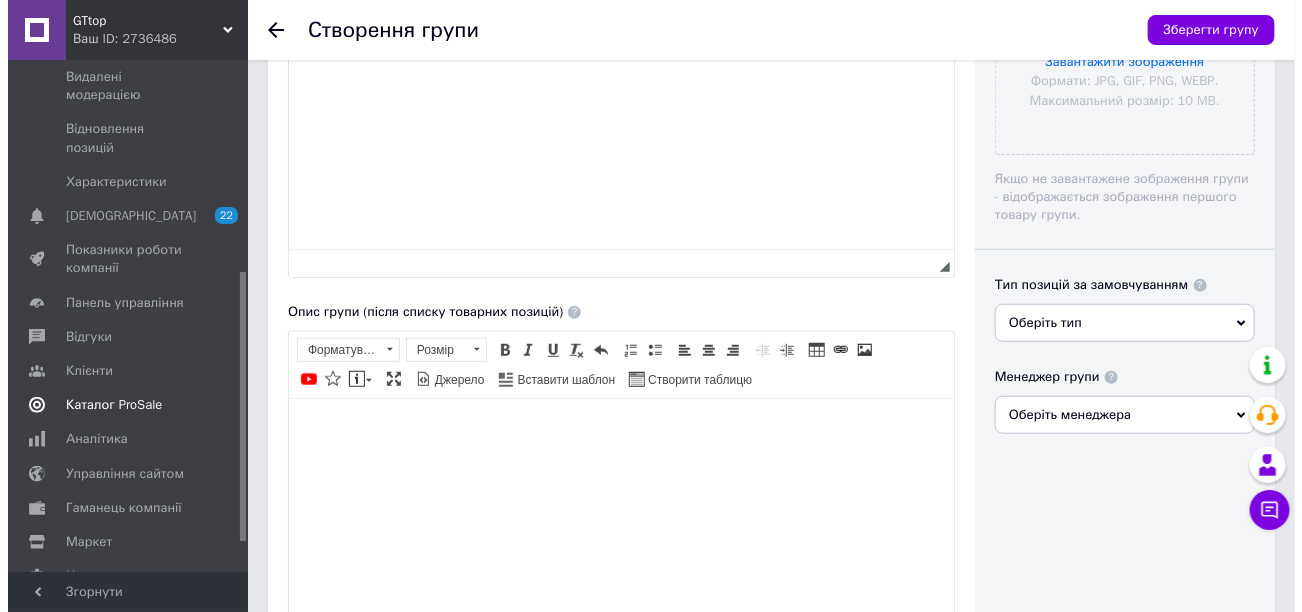 scroll, scrollTop: 0, scrollLeft: 0, axis: both 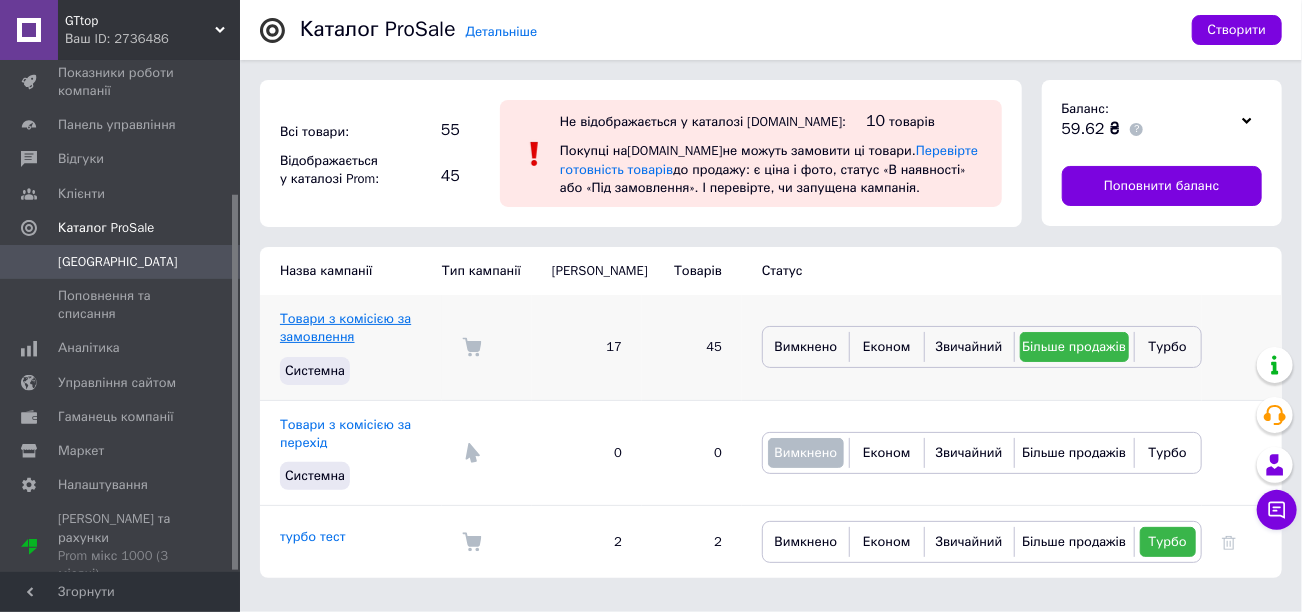 click on "Товари з комісією за замовлення" at bounding box center (345, 327) 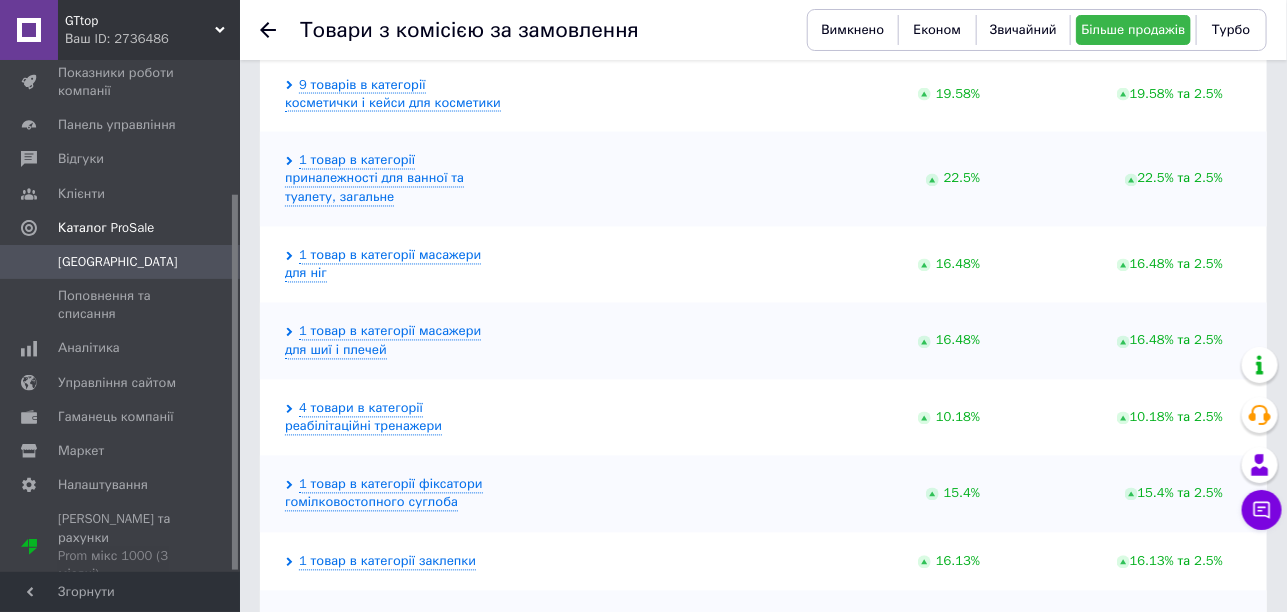 scroll, scrollTop: 1270, scrollLeft: 0, axis: vertical 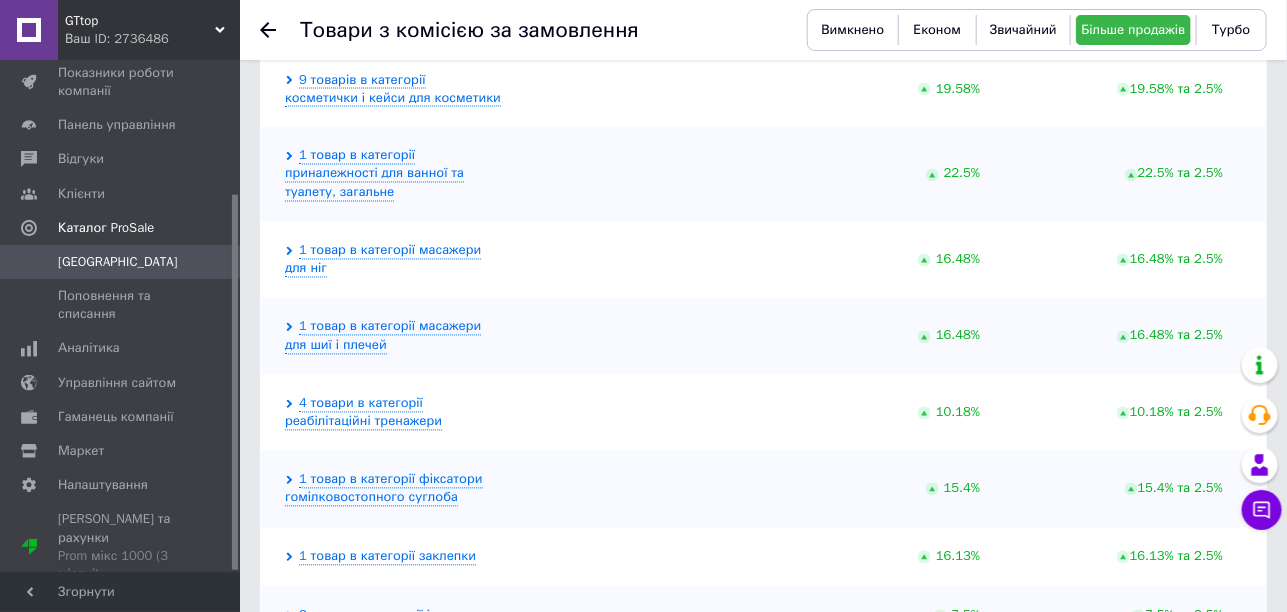 click on "2 товари в категорії інвертори" at bounding box center [394, 616] 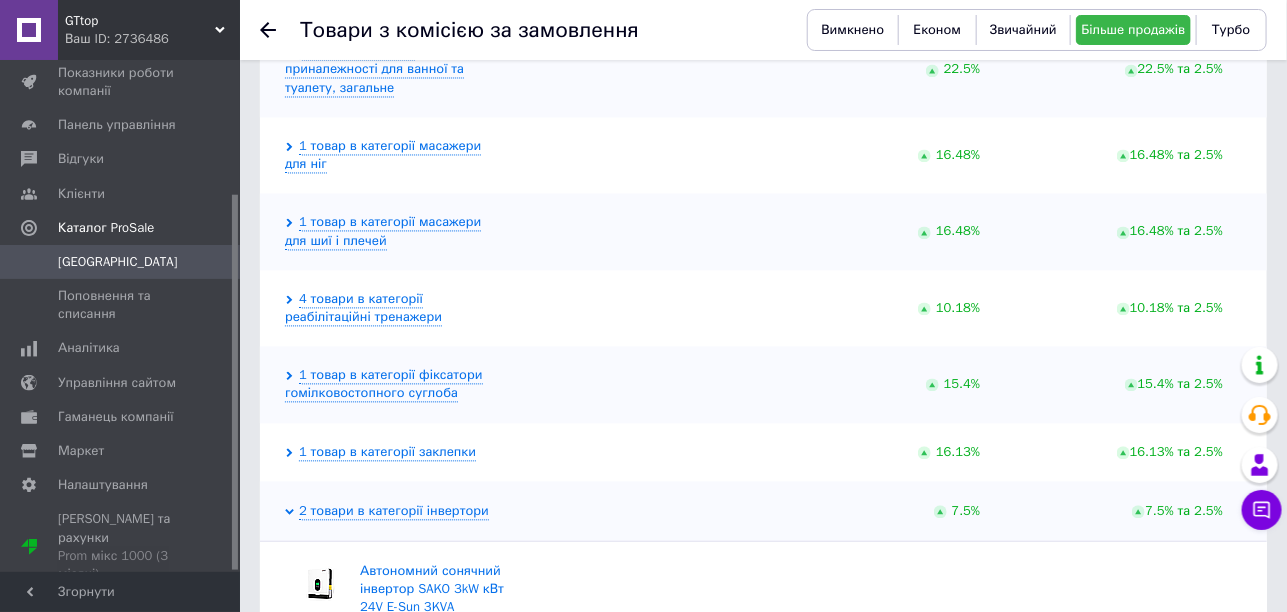 scroll, scrollTop: 1471, scrollLeft: 0, axis: vertical 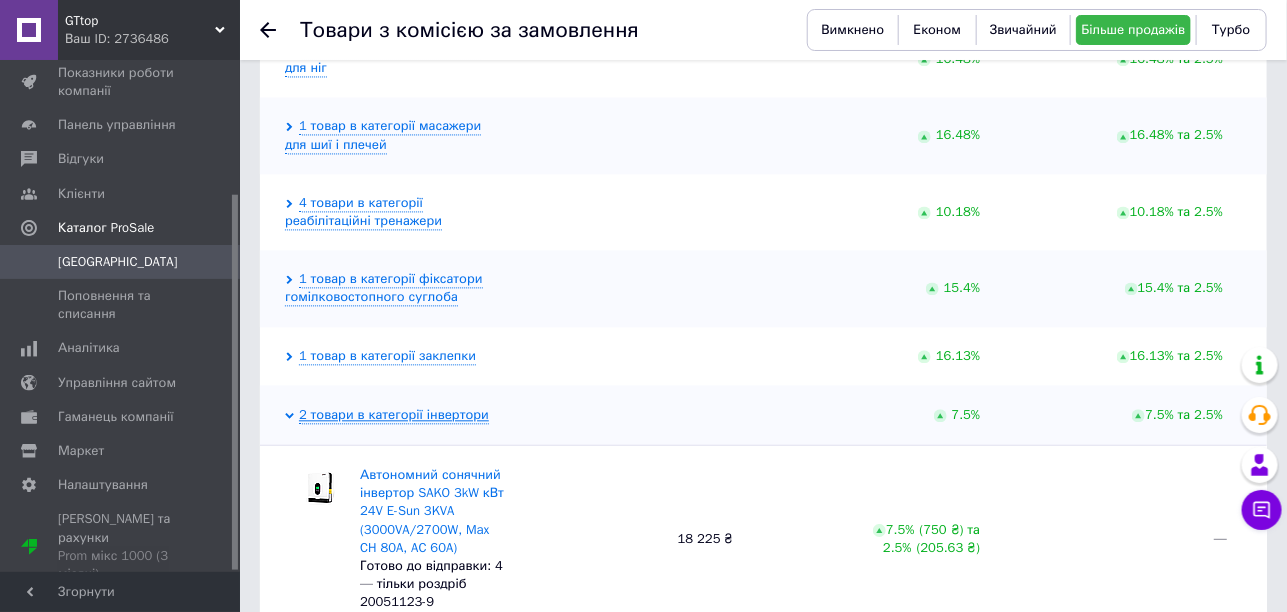 click on "2 товари в категорії інвертори" at bounding box center (394, 415) 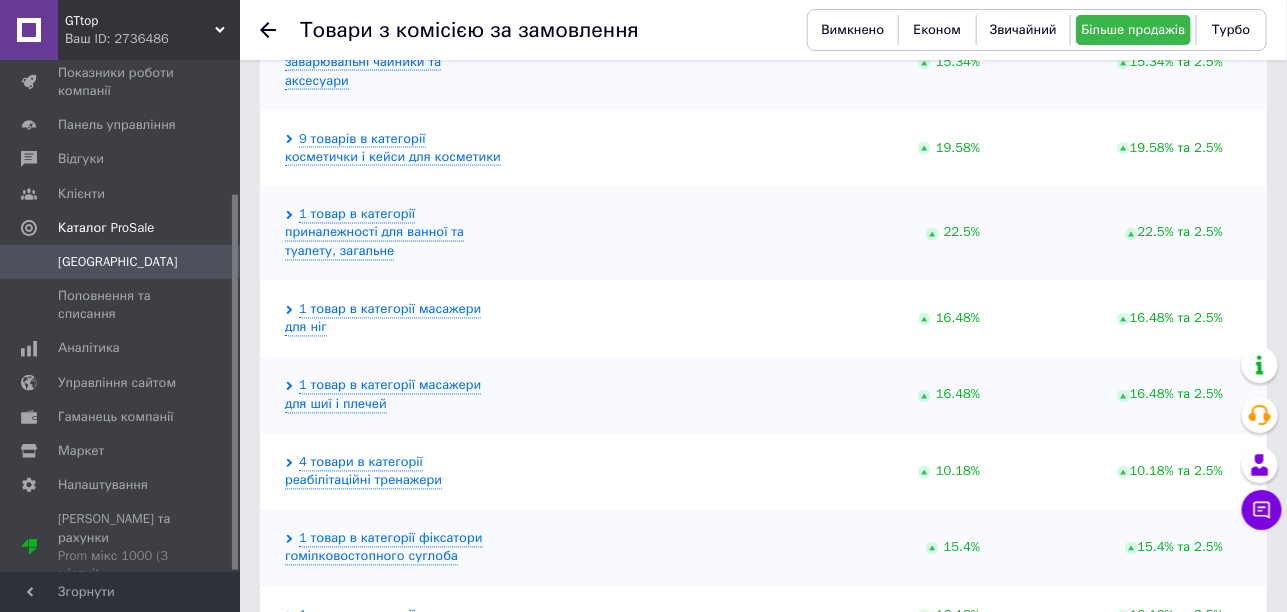 scroll, scrollTop: 1271, scrollLeft: 0, axis: vertical 